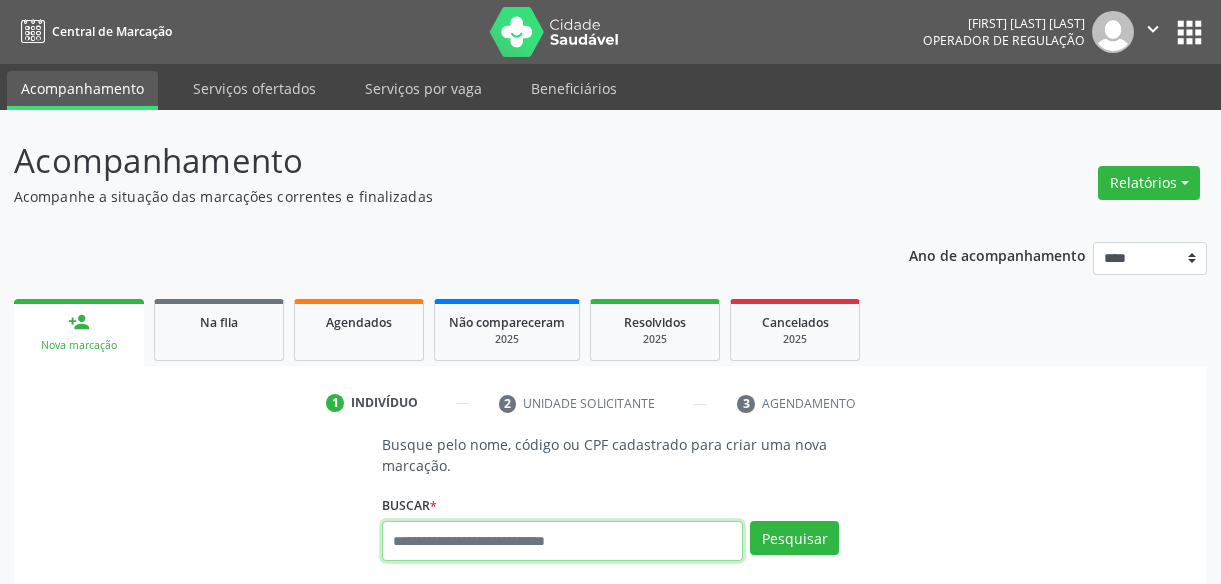 scroll, scrollTop: 0, scrollLeft: 0, axis: both 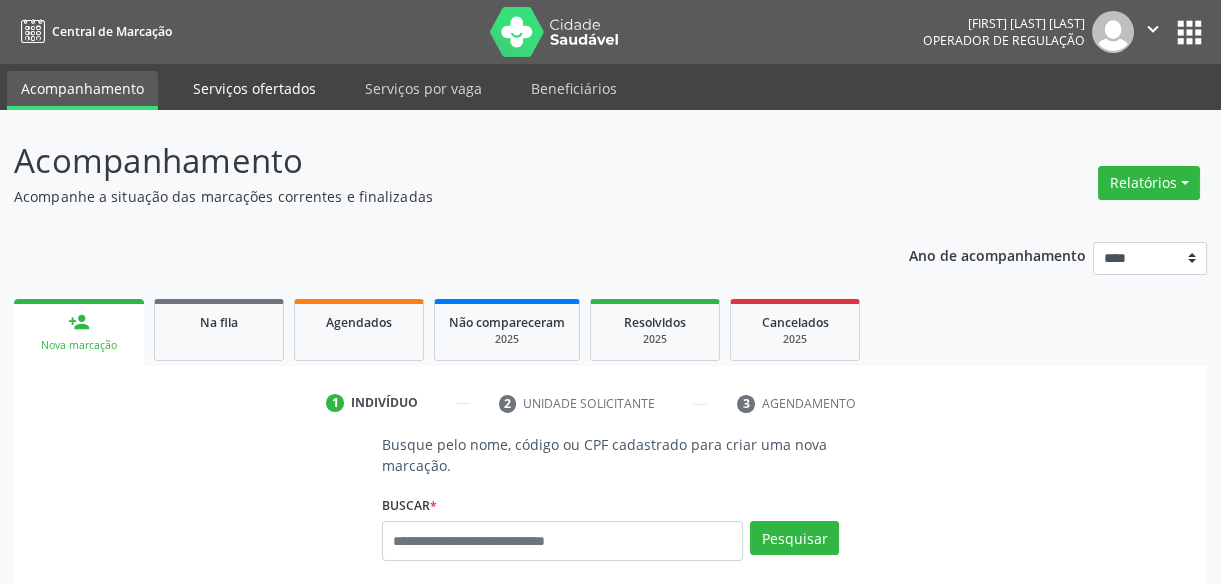 click on "Serviços ofertados" at bounding box center (254, 88) 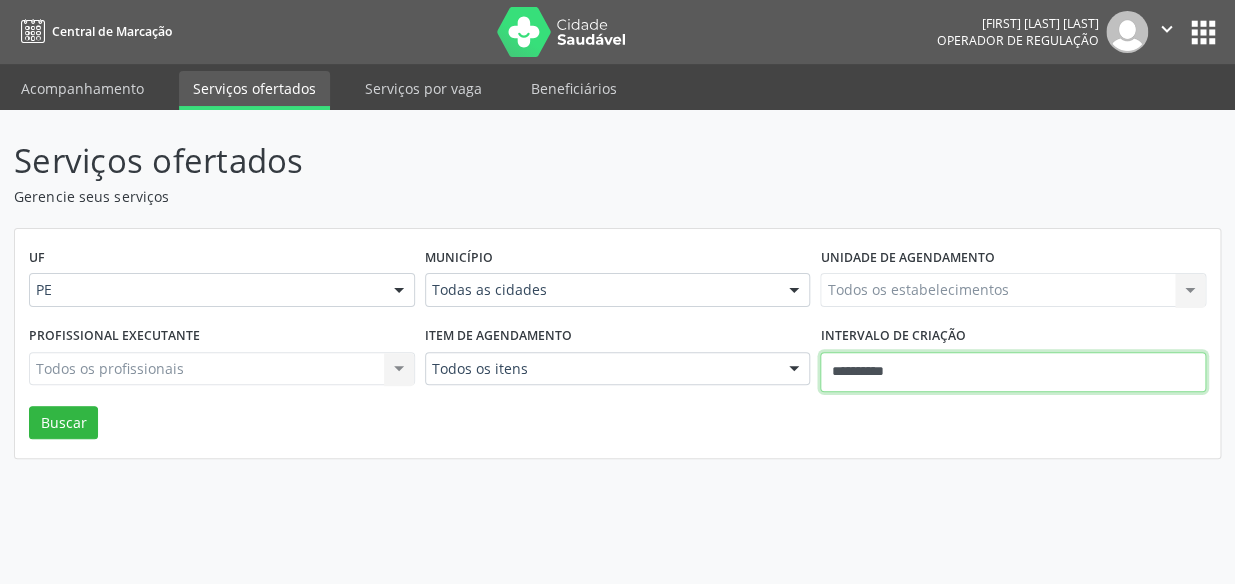 click on "**********" at bounding box center (1013, 372) 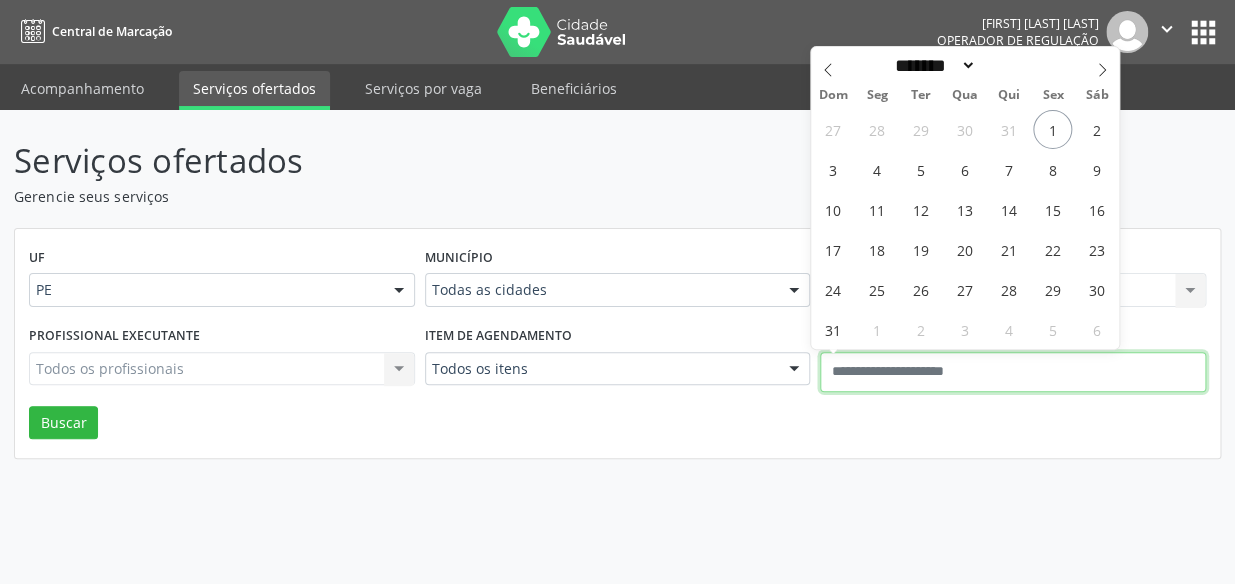 click at bounding box center (1013, 372) 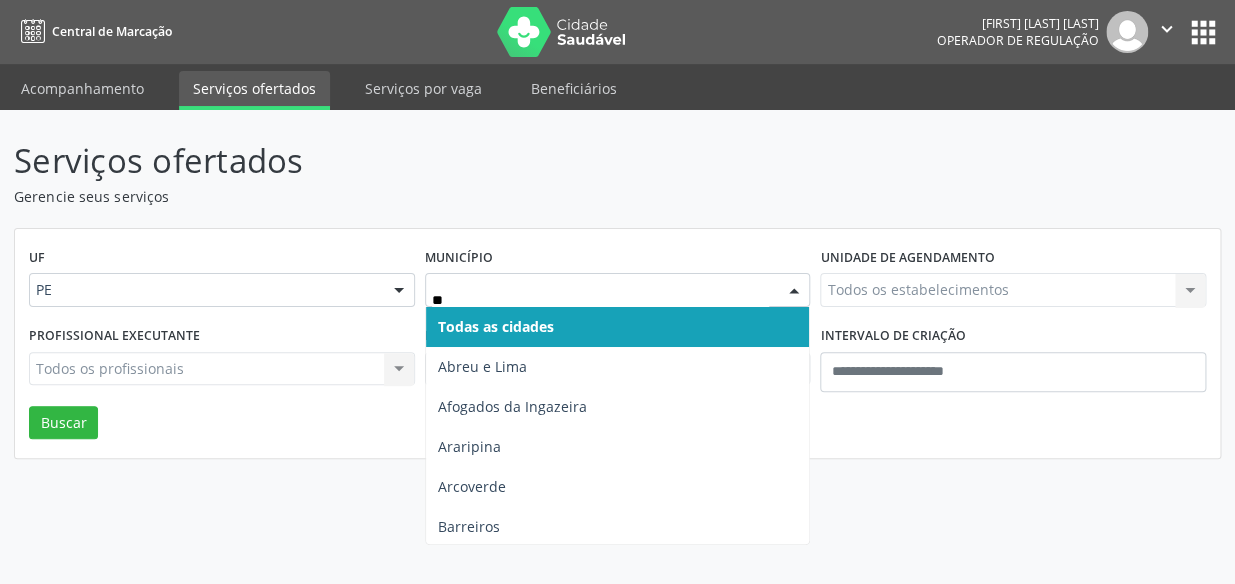 type on "***" 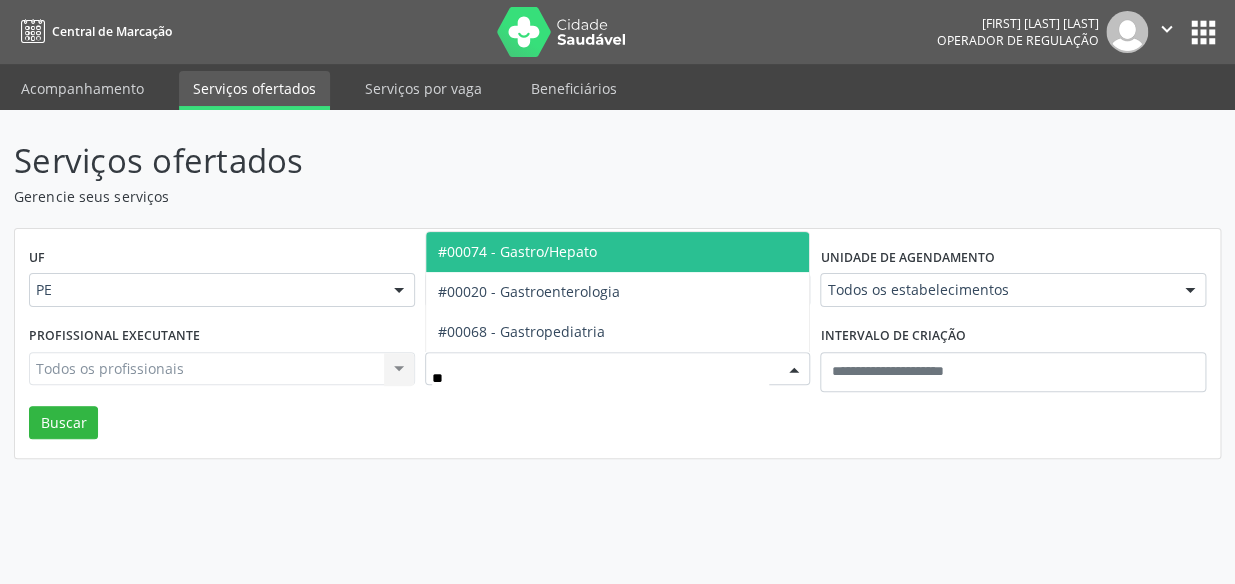 type on "***" 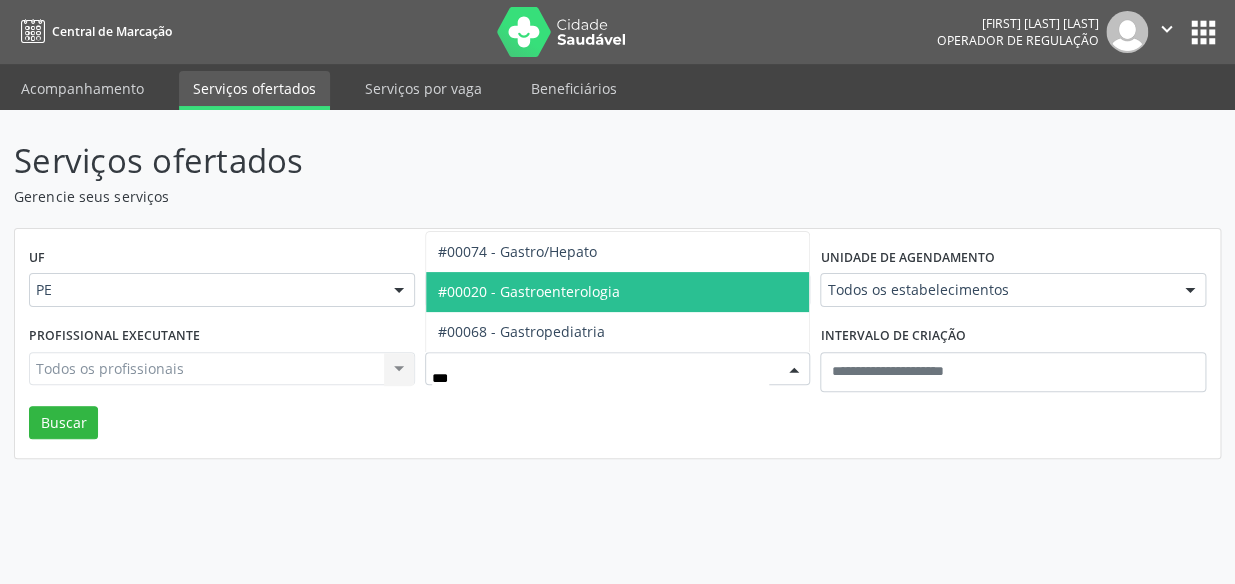 click on "#00020 - Gastroenterologia" at bounding box center [529, 291] 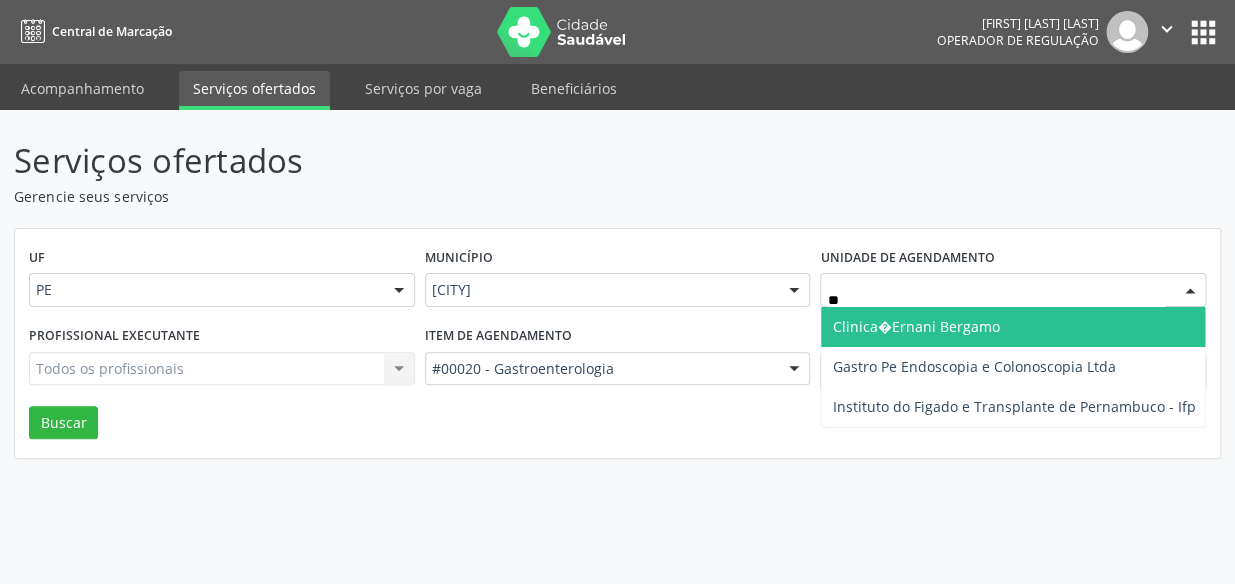 type on "***" 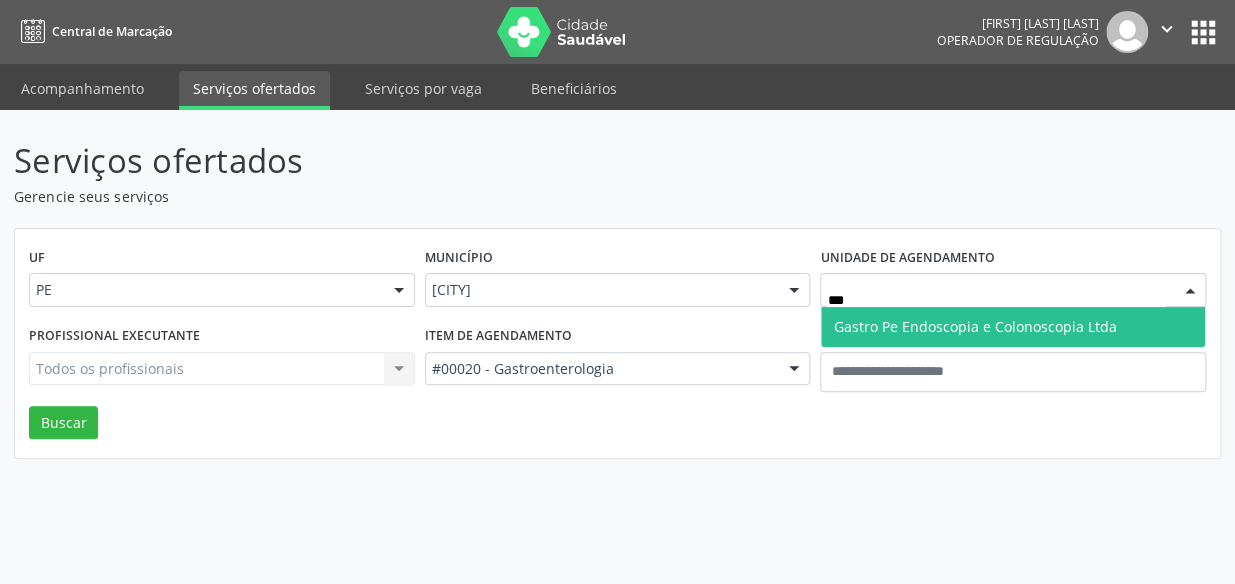 click on "Gastro Pe Endoscopia e Colonoscopia Ltda" at bounding box center [974, 326] 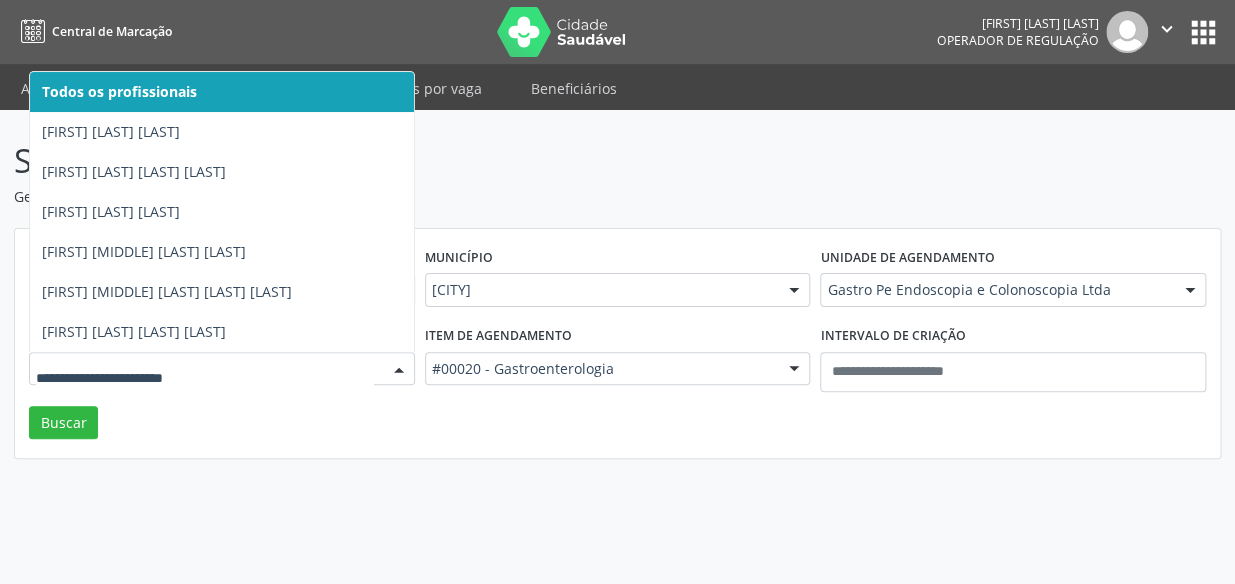 click at bounding box center [205, 379] 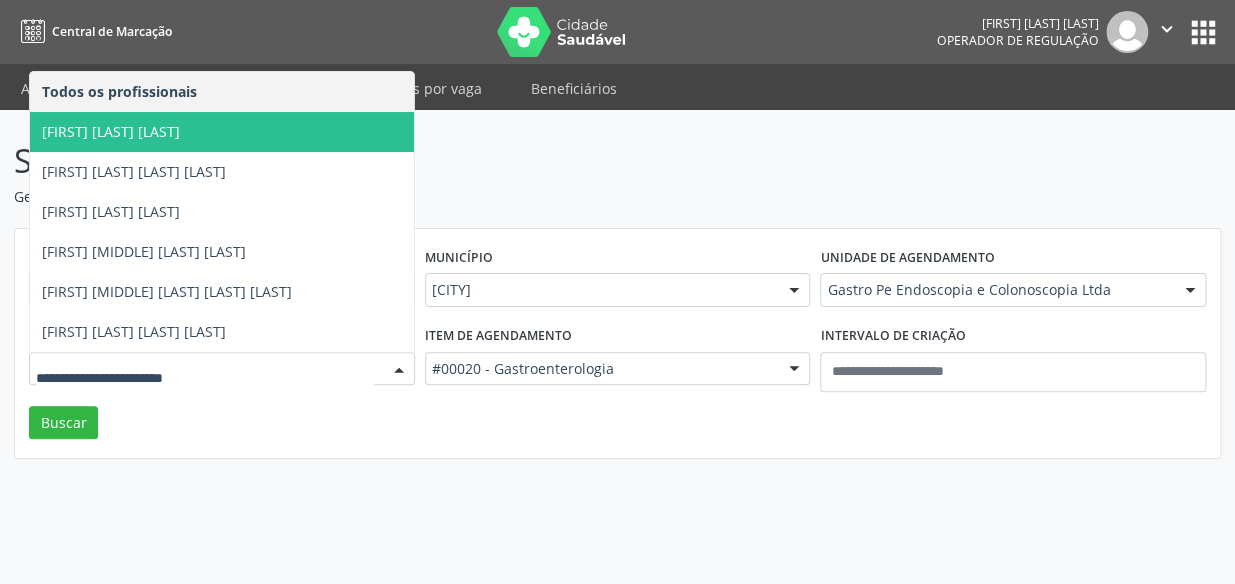 click on "[FIRST] [LAST] [LAST]" at bounding box center (111, 131) 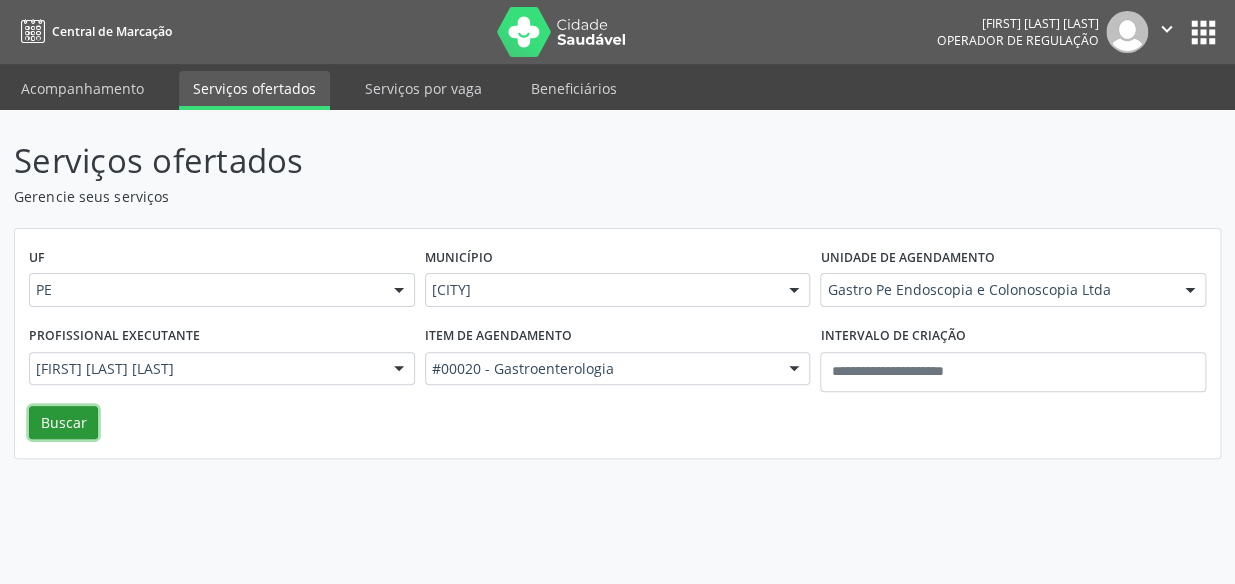 click on "Buscar" at bounding box center (63, 423) 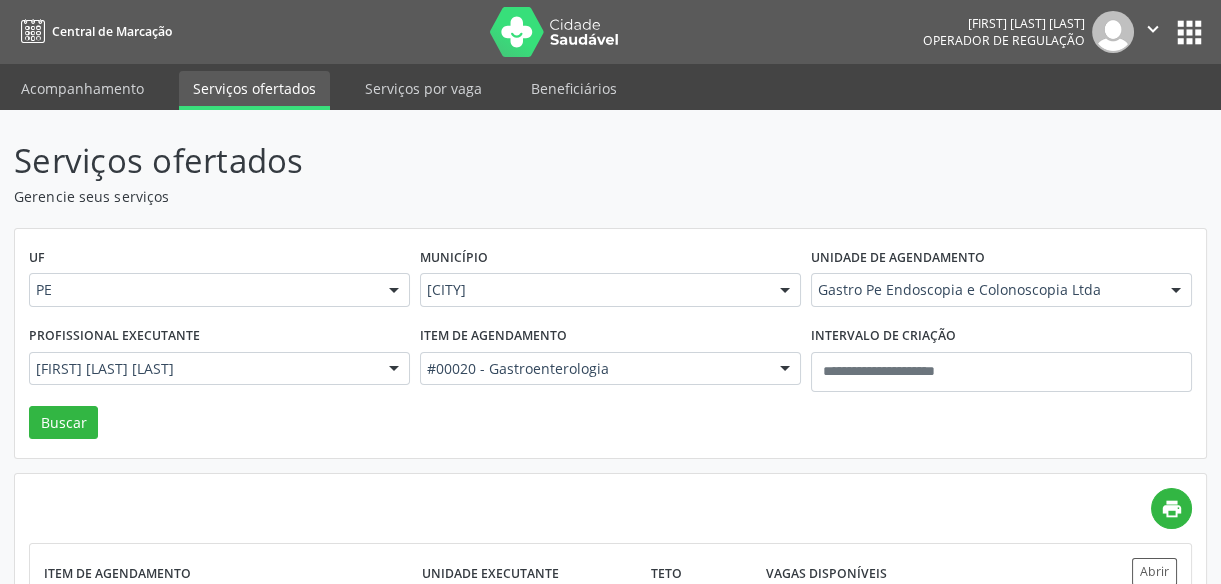 scroll, scrollTop: 169, scrollLeft: 0, axis: vertical 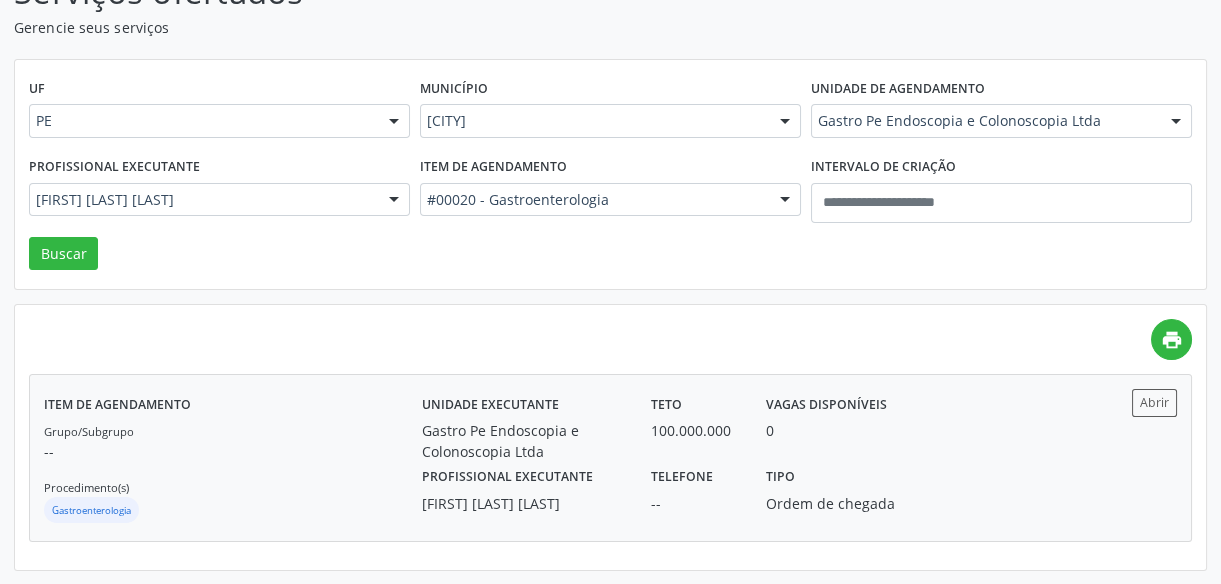 click on "0" at bounding box center [838, 430] 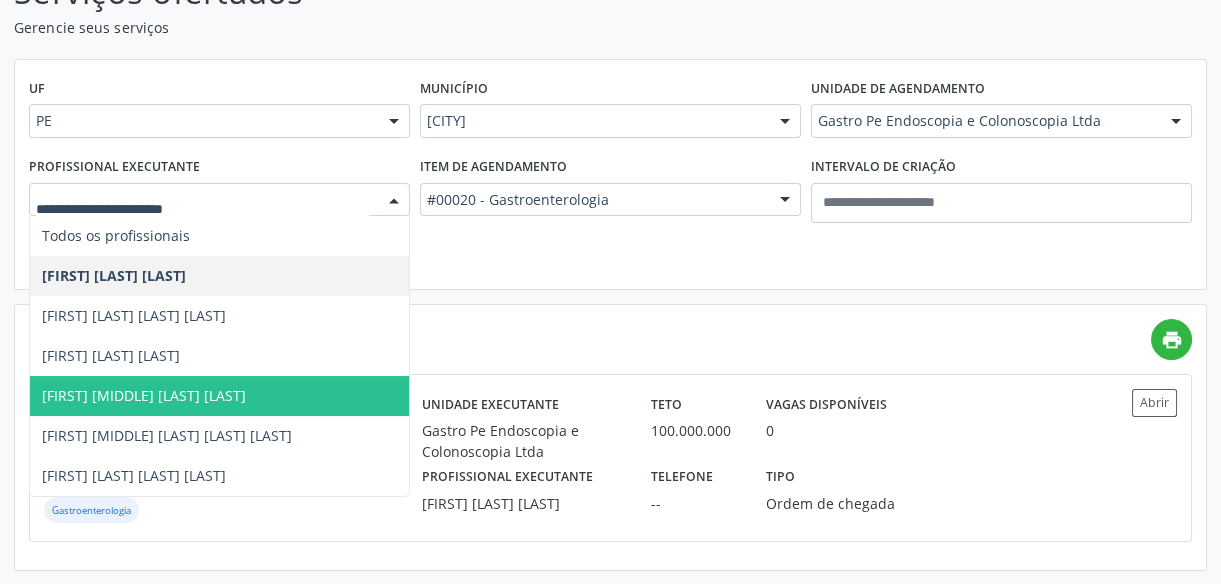 drag, startPoint x: 181, startPoint y: 187, endPoint x: 370, endPoint y: 211, distance: 190.51772 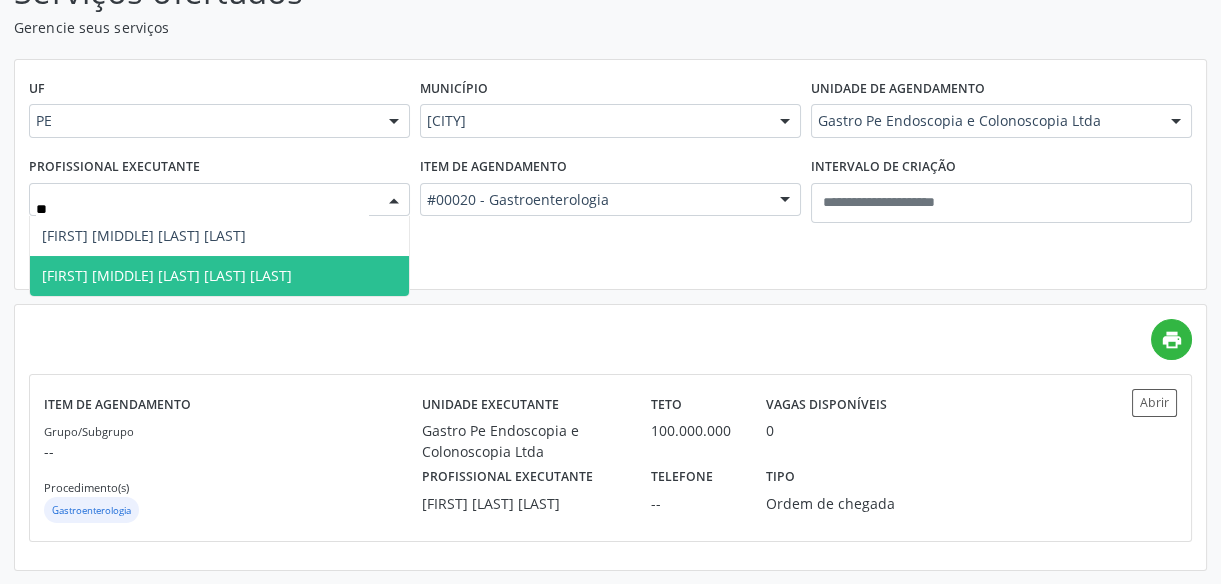 type on "***" 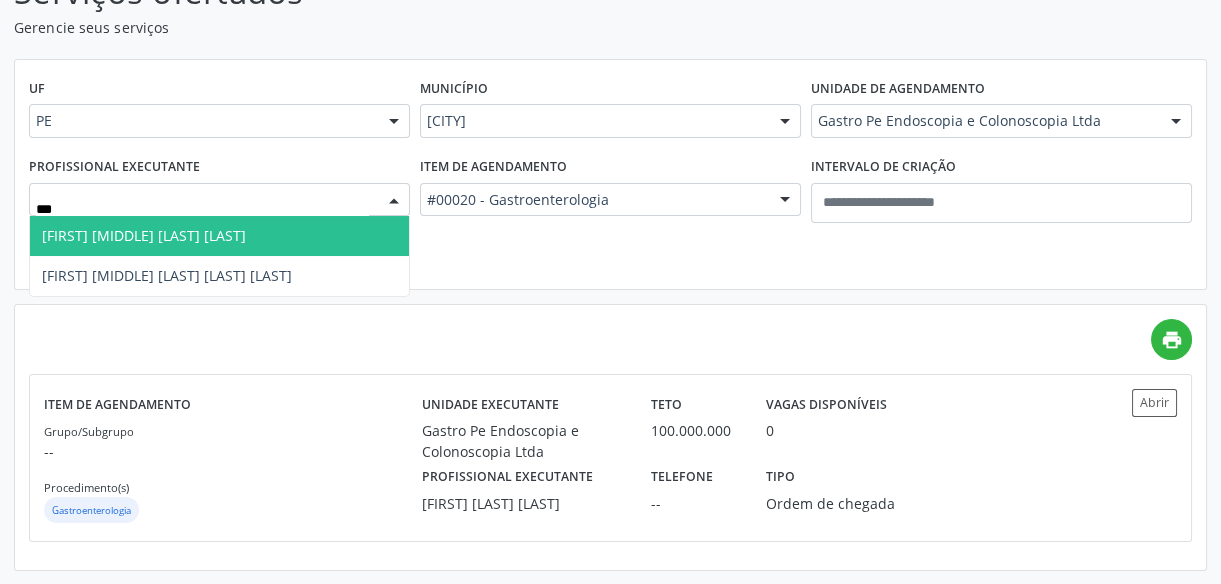 click on "Lucca Joaquim Novaes Alpes" at bounding box center [219, 236] 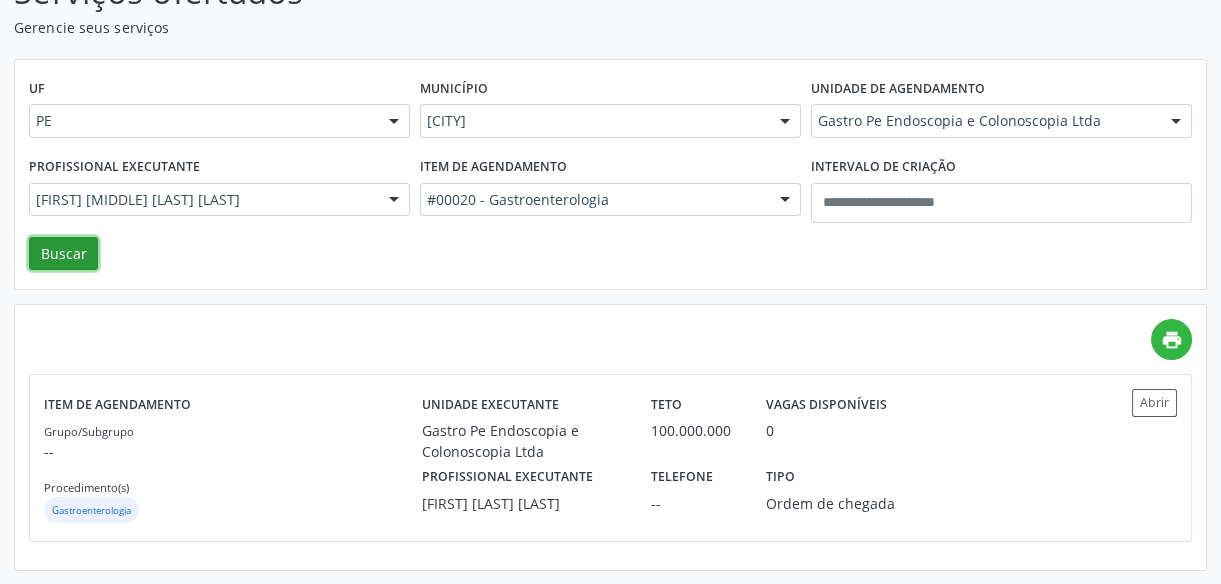 click on "Buscar" at bounding box center (63, 254) 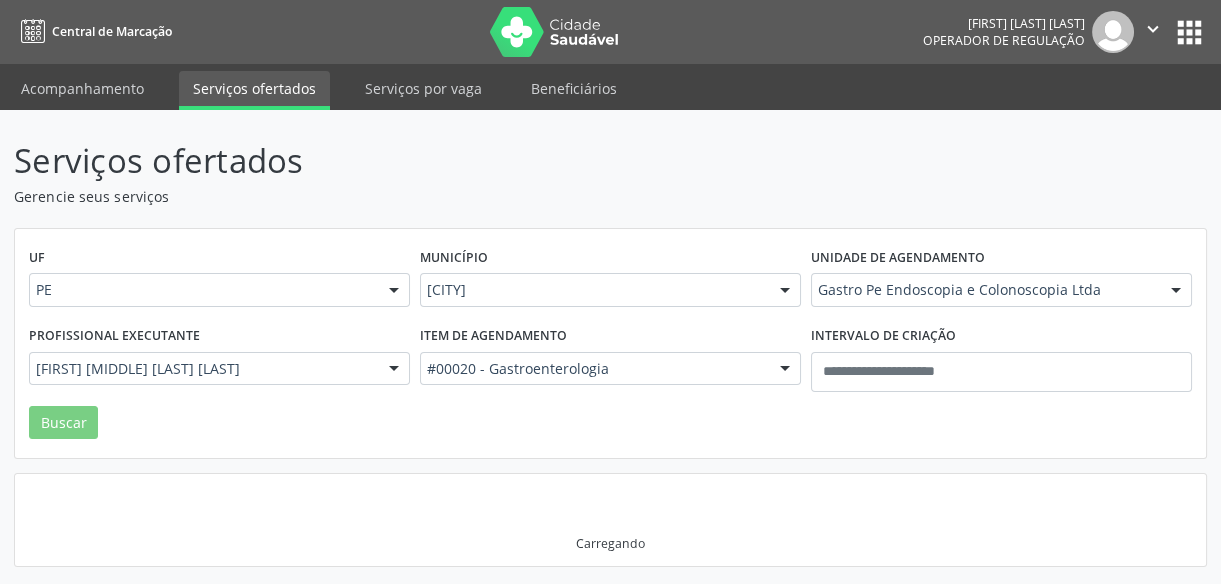 scroll, scrollTop: 0, scrollLeft: 0, axis: both 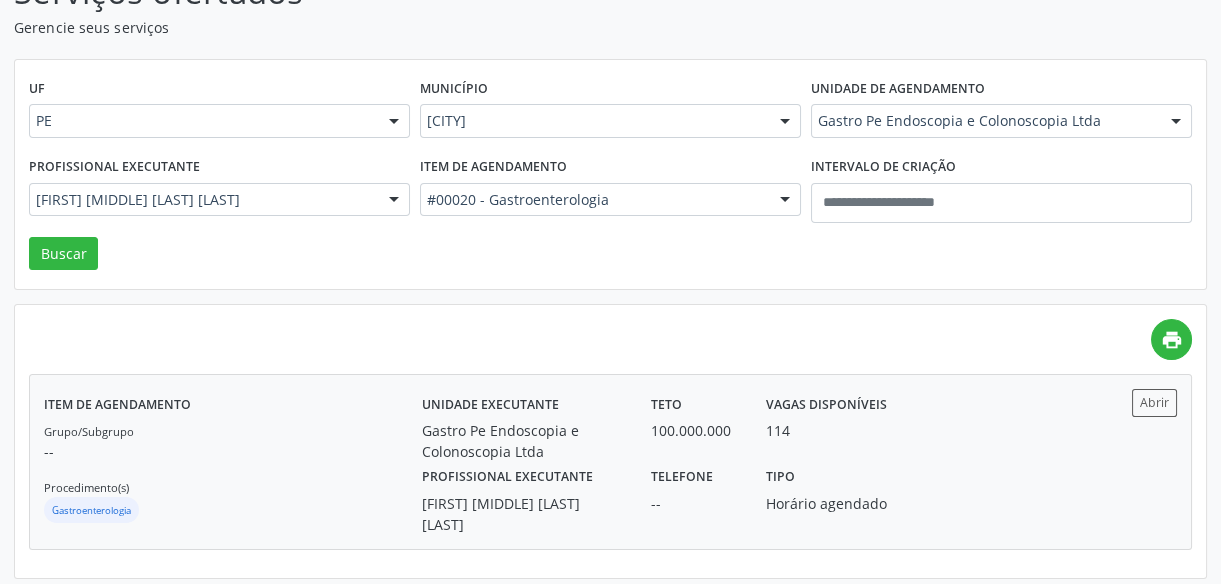 click on "Unidade executante
Gastro Pe Endoscopia e Colonoscopia Ltda
Teto
100.000.000
Vagas disponíveis
114
Profissional executante
Lucca Joaquim Novaes Alpes
Telefone
--
Tipo
Horário agendado" at bounding box center [752, 462] 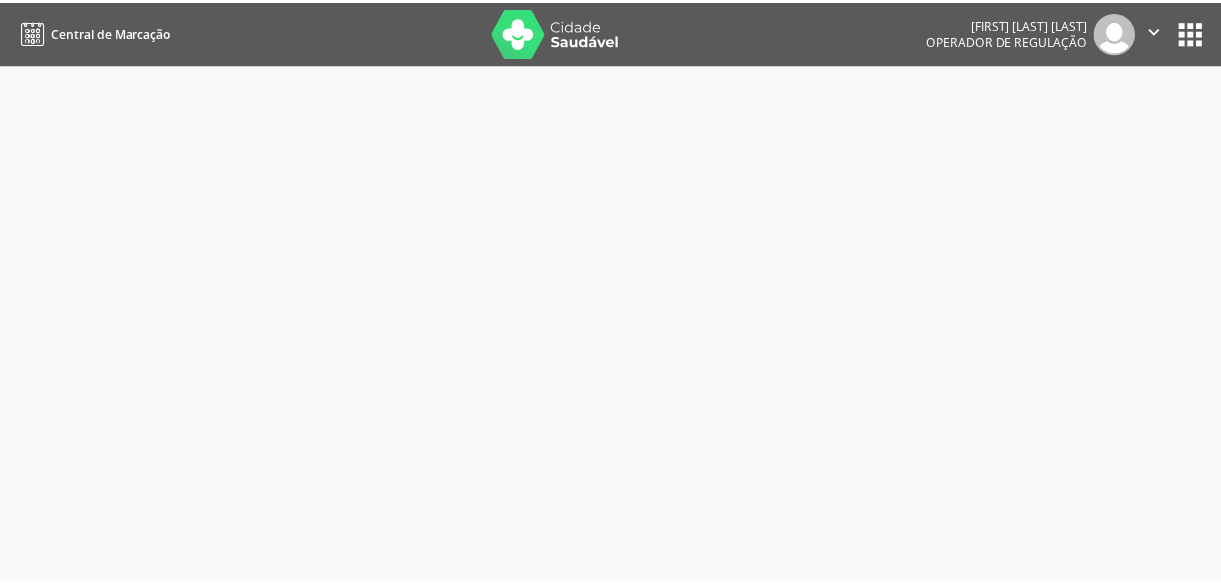 scroll, scrollTop: 0, scrollLeft: 0, axis: both 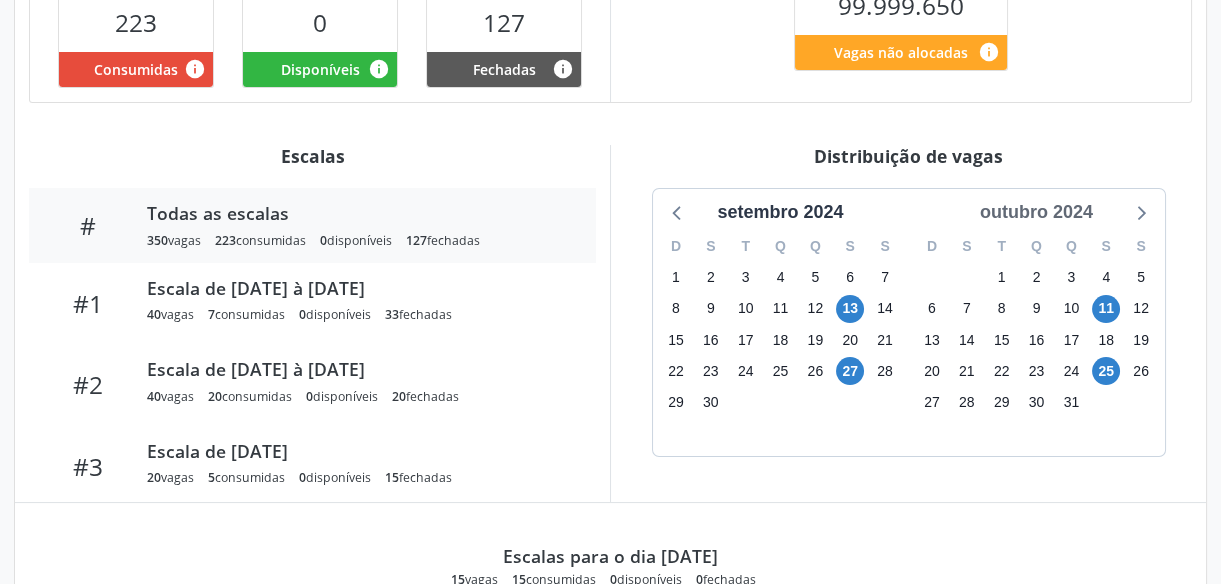 click on "outubro 2024" at bounding box center [1036, 212] 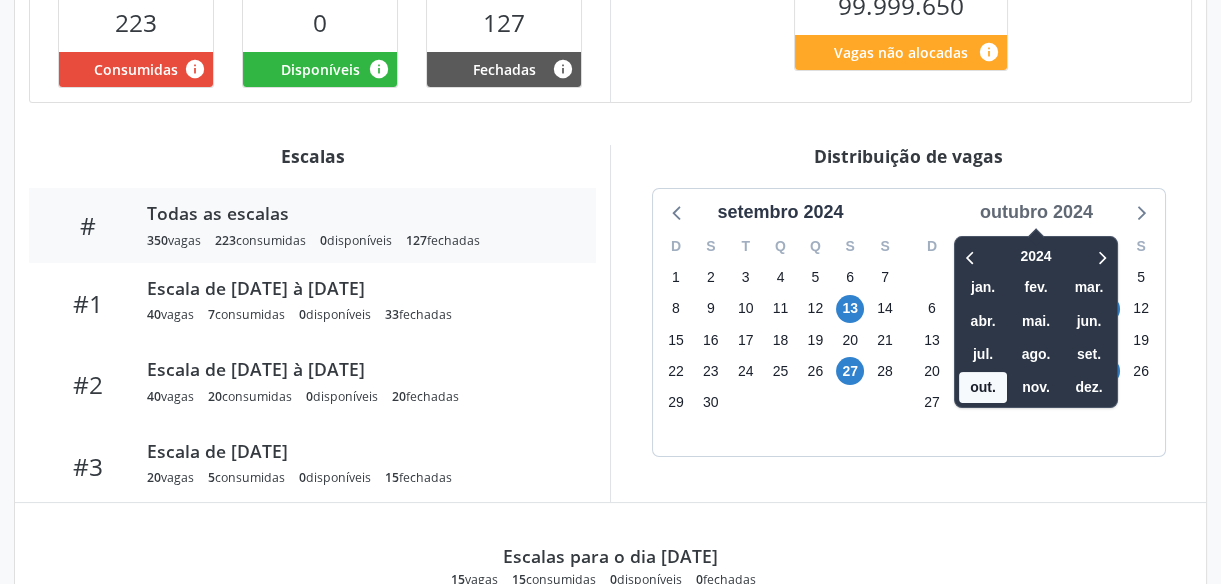 click on "outubro 2024" at bounding box center (1036, 212) 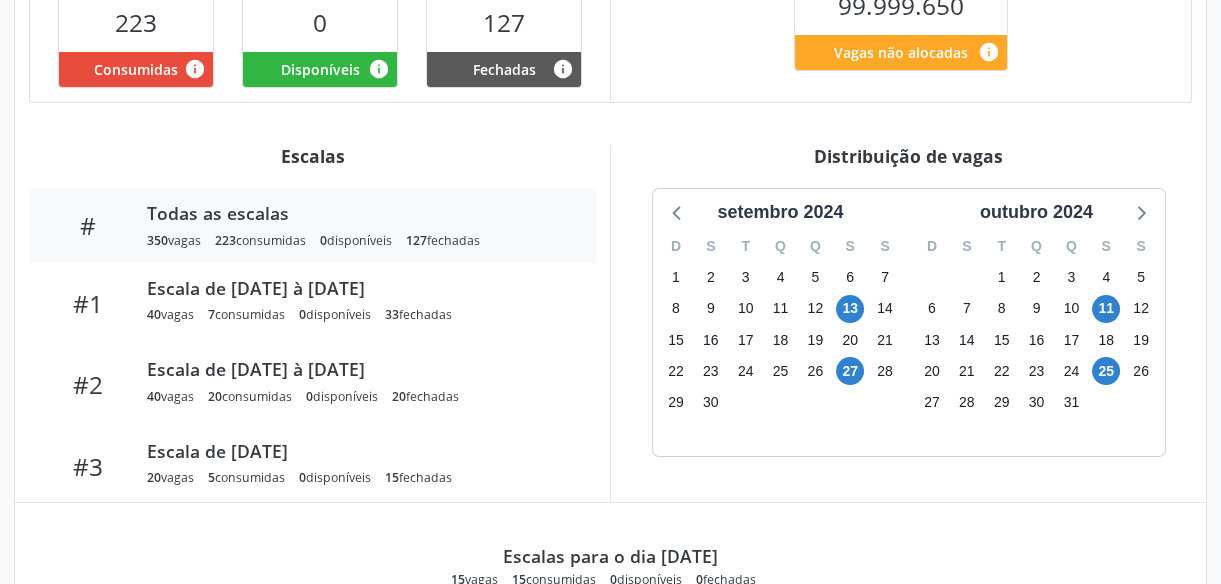 click on "Distribuição de vagas
setembro 2024 D S T Q Q S S 1 2 3 4 5 6 7 8 9 10 11 12 13 14 15 16 17 18 19 20 21 22 23 24 25 26 27 28 29 30 1 2 3 4 5 6 7 8 9 outubro 2024
2024
jan.
fev.
mar.
abr.
mai.
jun.
jul.
ago.
set.
out.
nov.
dez.
D S T Q Q S S 29 30 1 2 3 4 5 6 7 8 9 10 11 12 13 14 15 16 17 18 19 20 21 22 23 24 25 26 27 28 29 30 31 1 2 3 4 5 6 7 8 9" at bounding box center (908, 323) 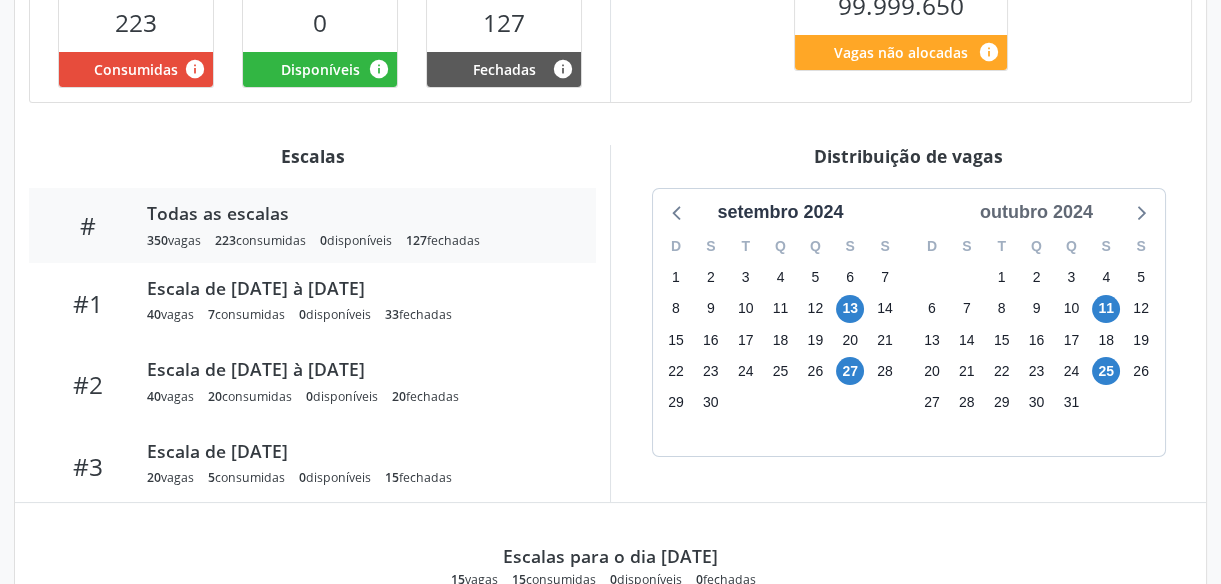 click on "outubro 2024" at bounding box center (1036, 212) 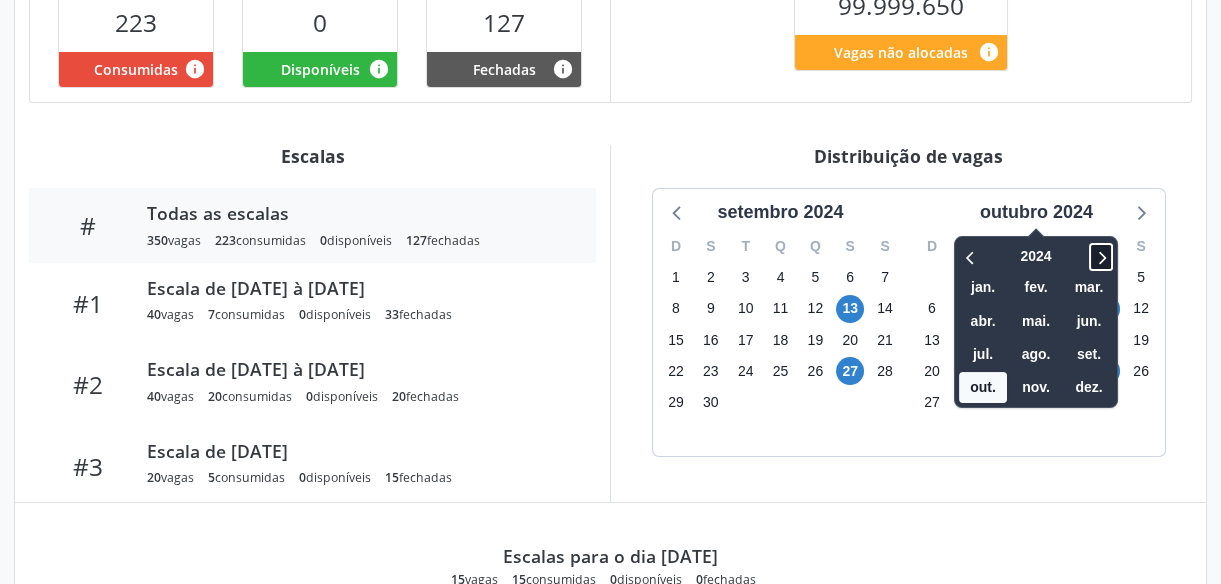 click 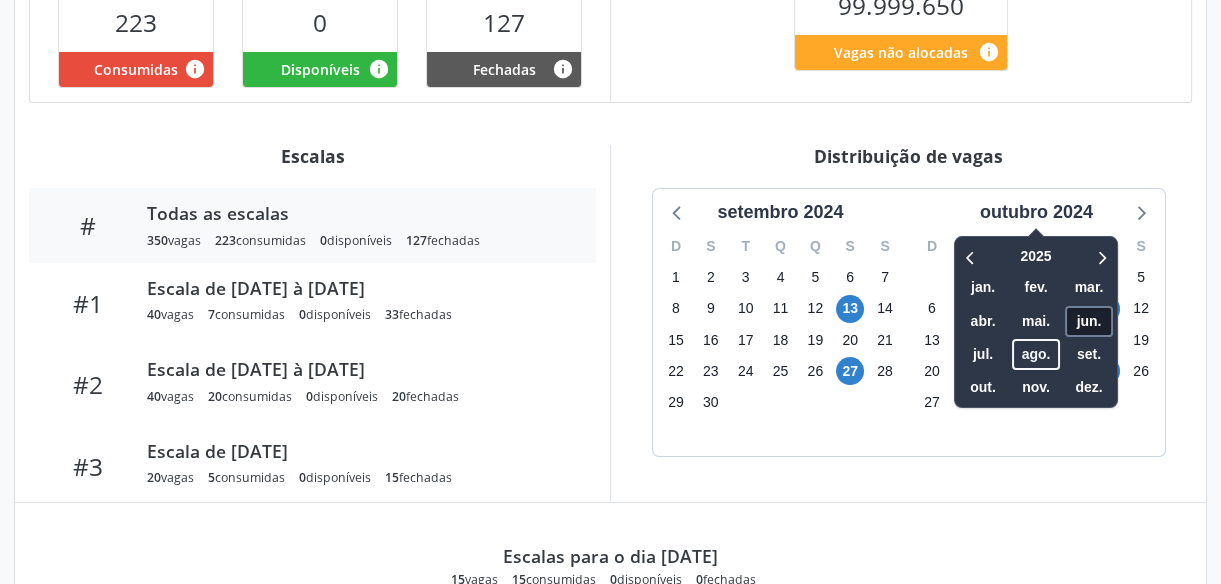 click on "jun." at bounding box center [1089, 321] 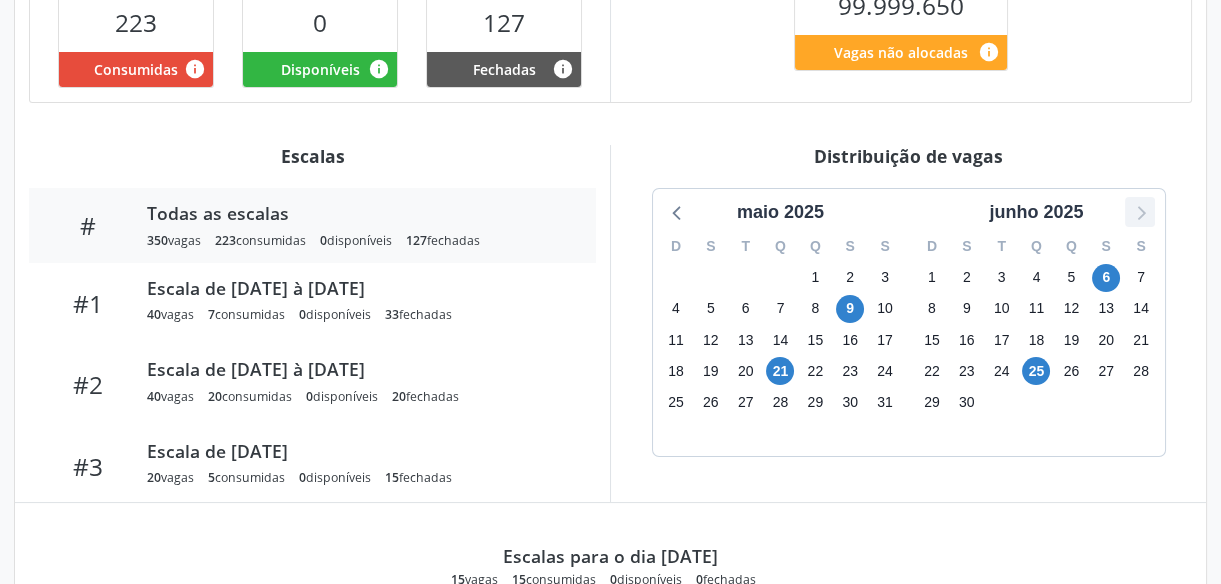 click 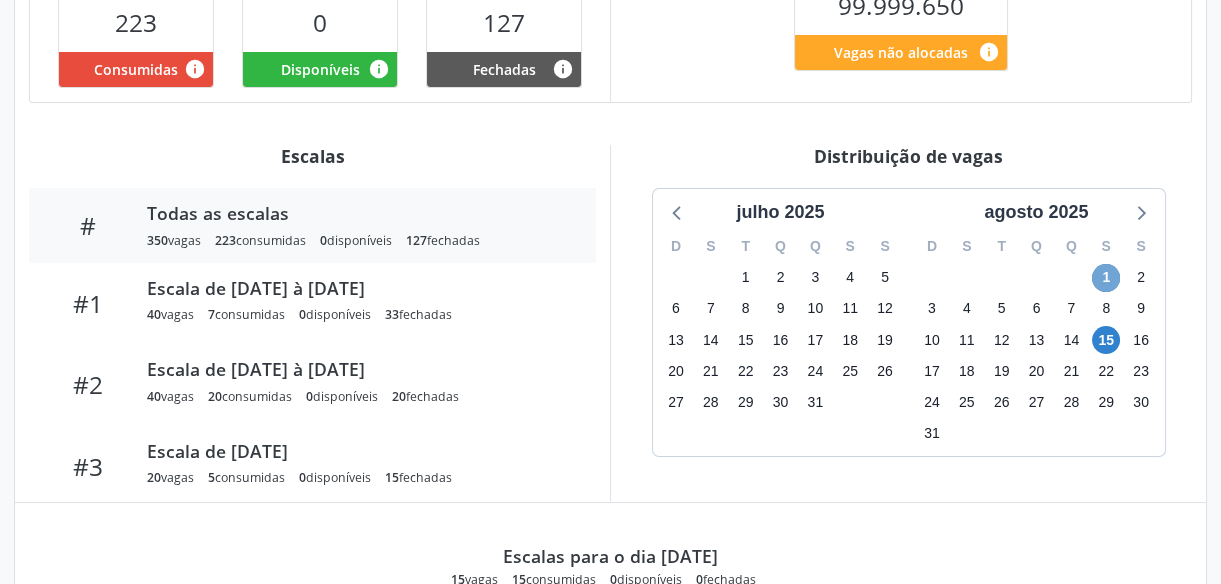 click on "1" at bounding box center [1106, 278] 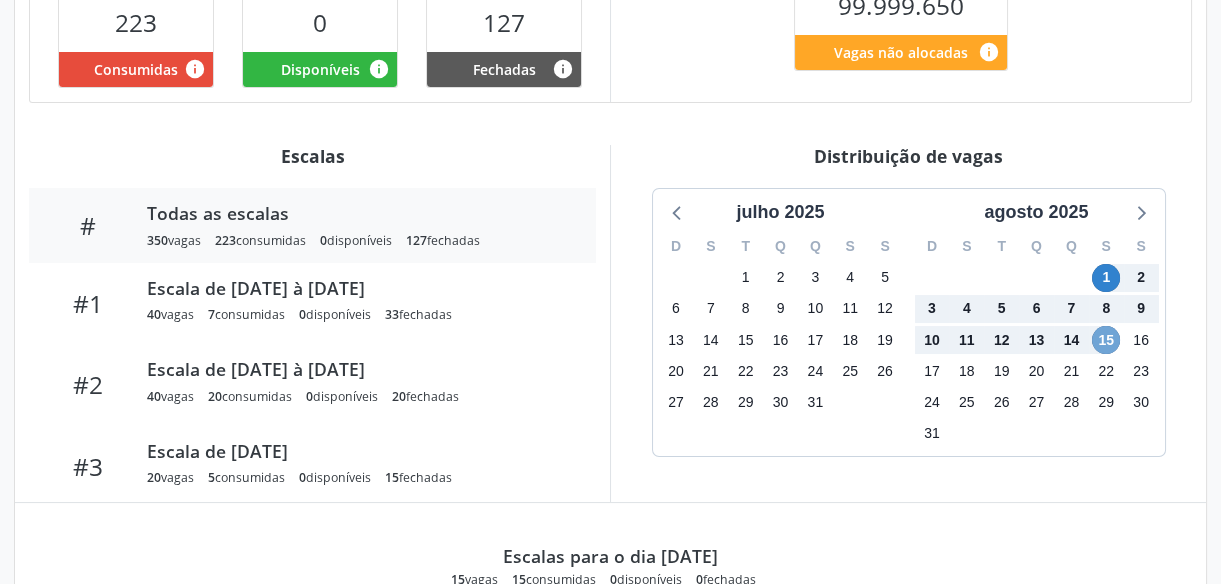 click on "15" at bounding box center [1106, 340] 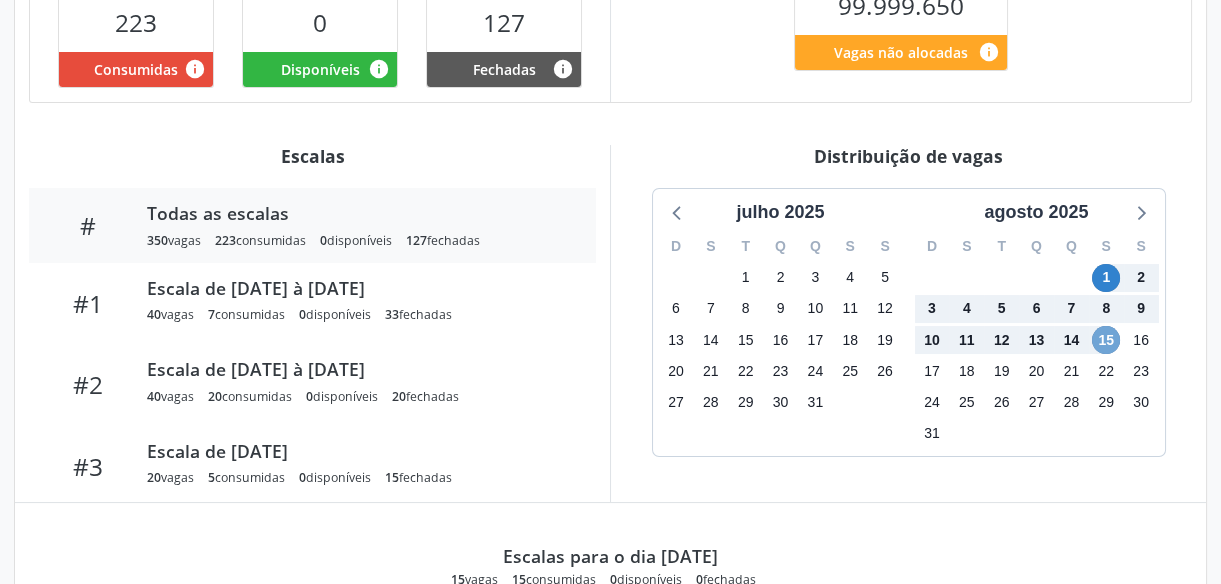 scroll, scrollTop: 1270, scrollLeft: 0, axis: vertical 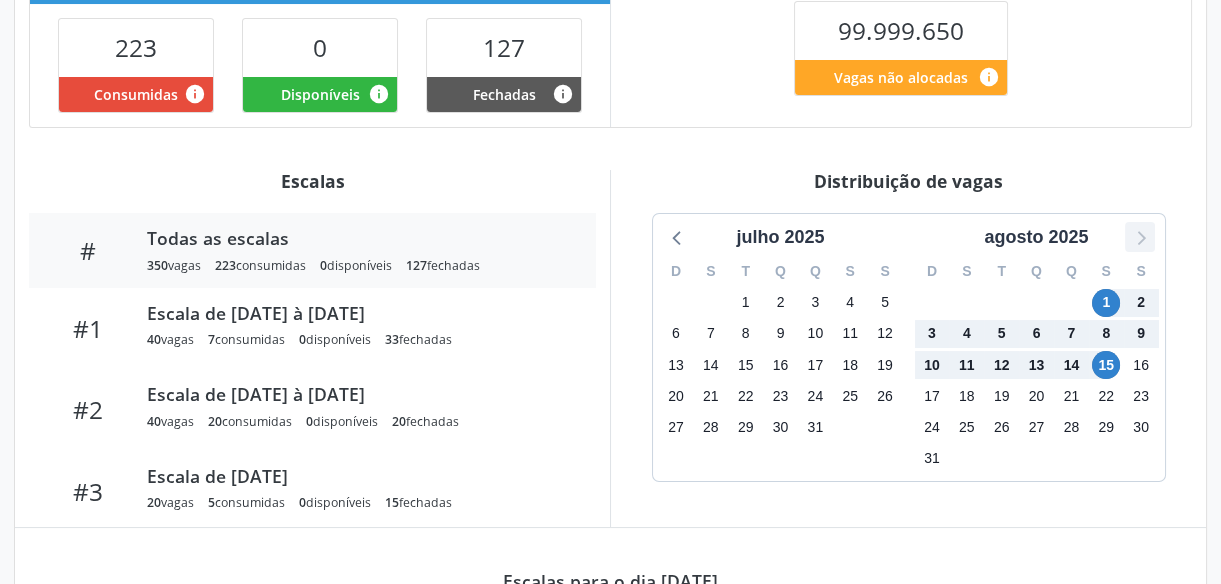 click 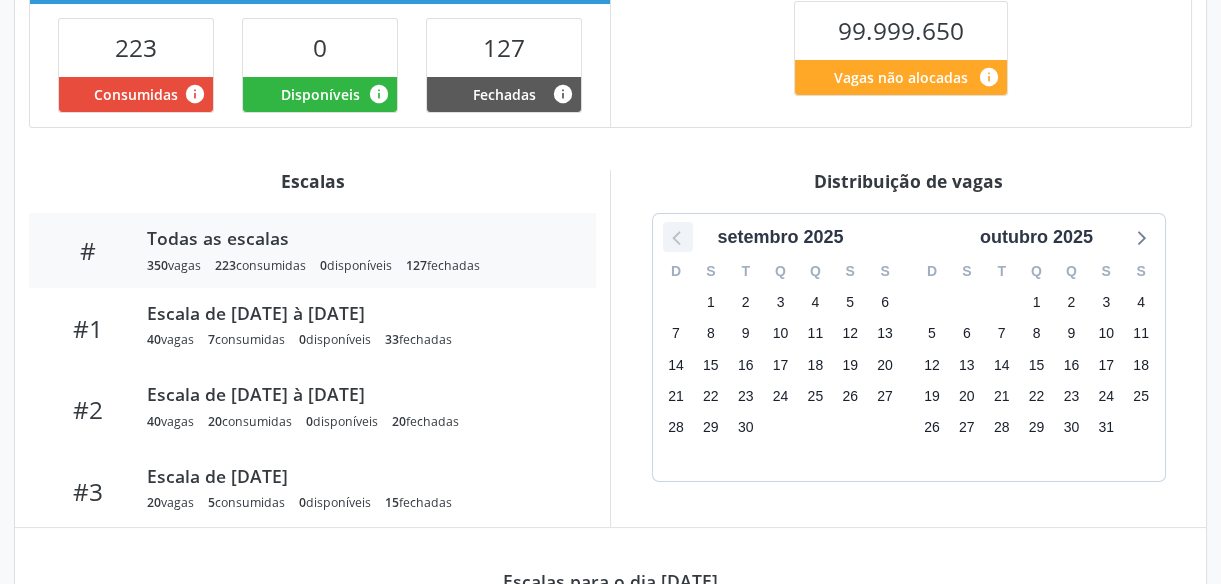 click 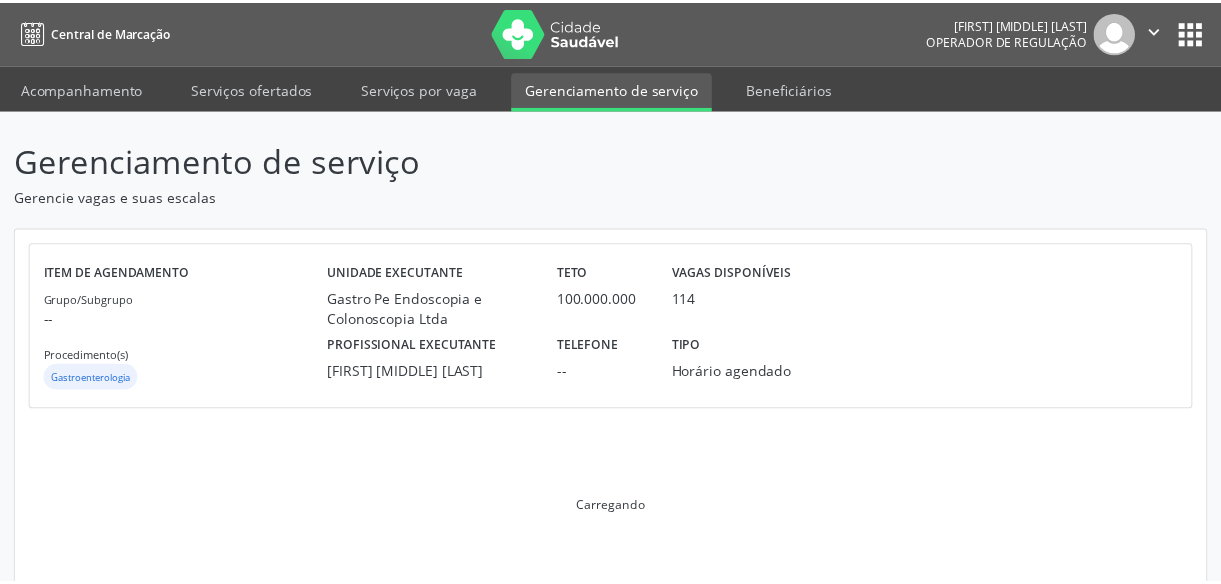 scroll, scrollTop: 0, scrollLeft: 0, axis: both 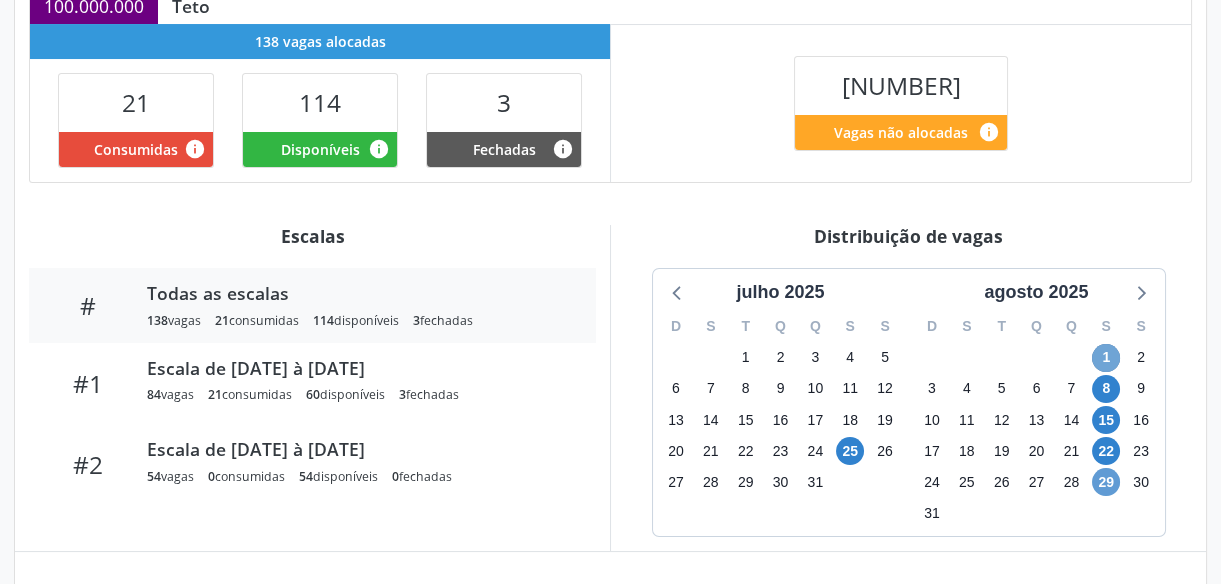 drag, startPoint x: 1106, startPoint y: 351, endPoint x: 1108, endPoint y: 479, distance: 128.01562 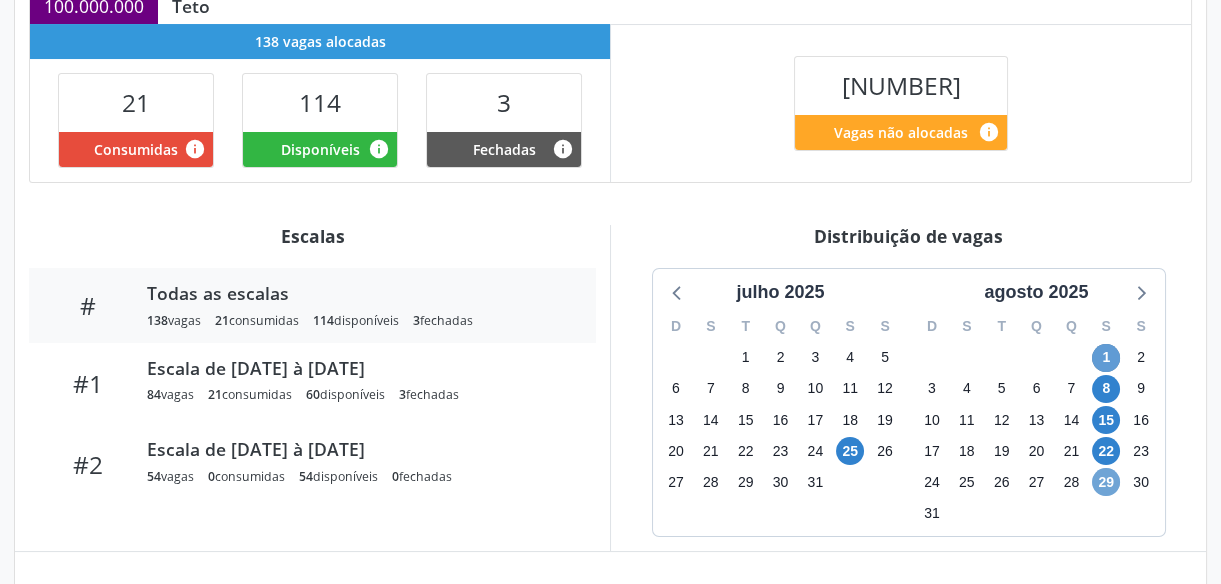 drag, startPoint x: 1108, startPoint y: 479, endPoint x: 1106, endPoint y: 353, distance: 126.01587 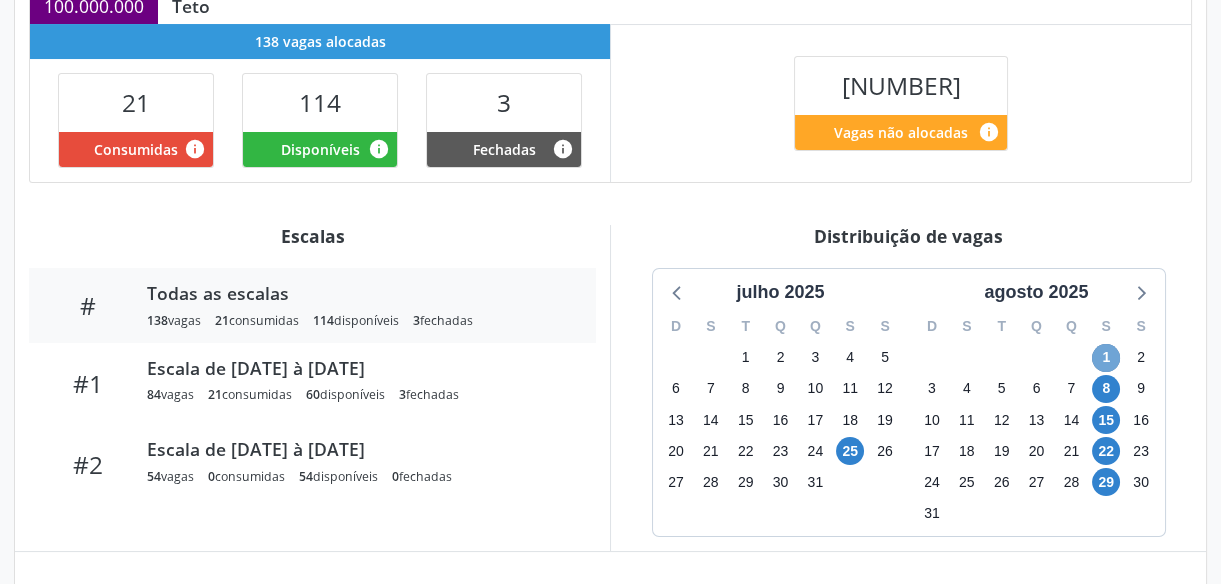 click on "1" at bounding box center [1106, 358] 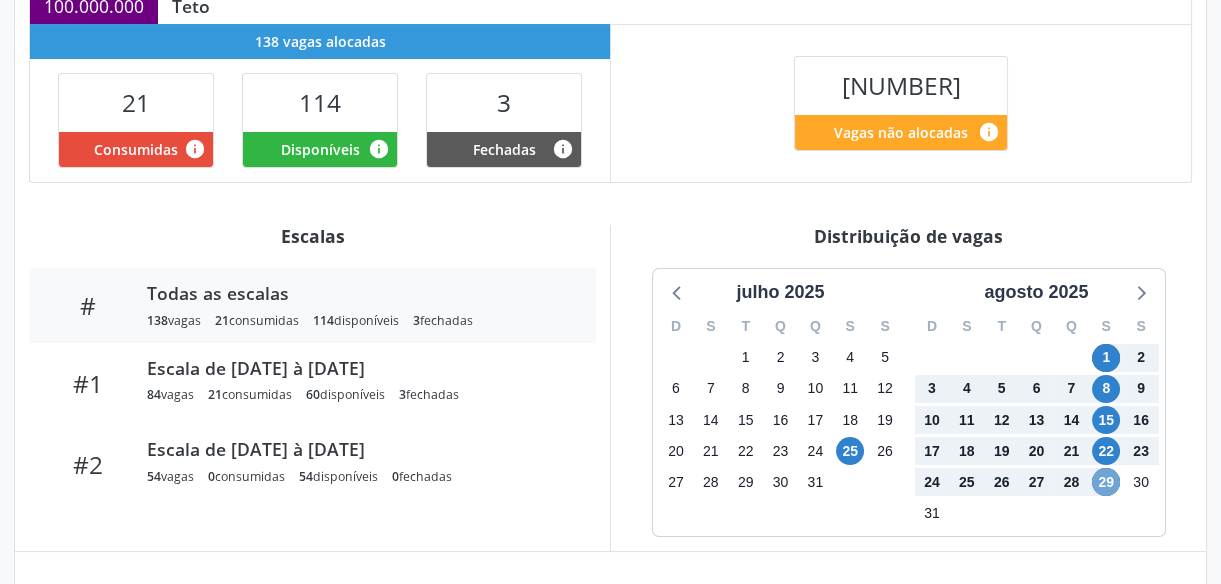 click on "29" at bounding box center [1106, 482] 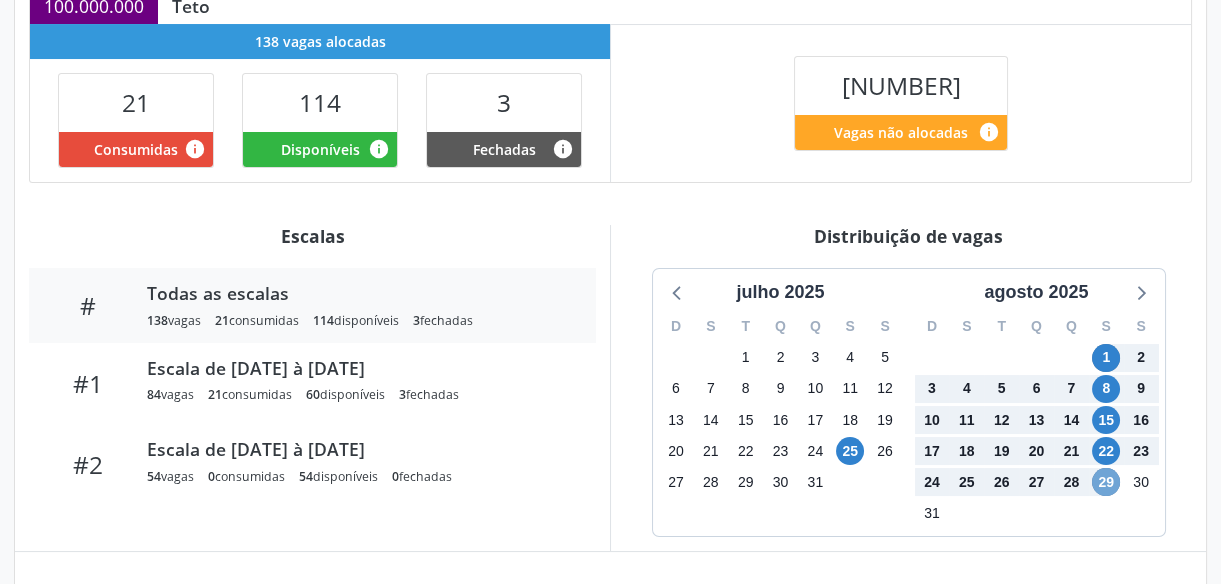 scroll, scrollTop: 975, scrollLeft: 0, axis: vertical 